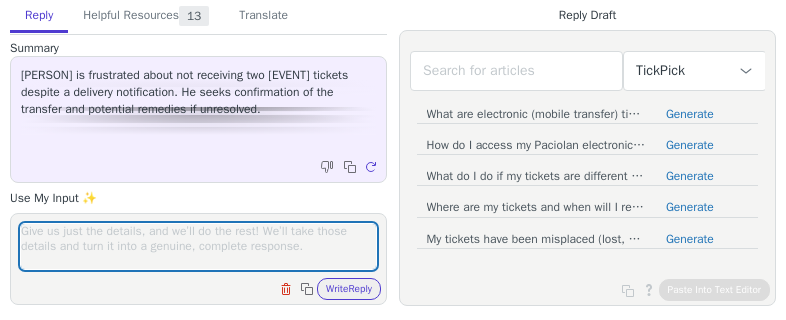 scroll, scrollTop: 0, scrollLeft: 0, axis: both 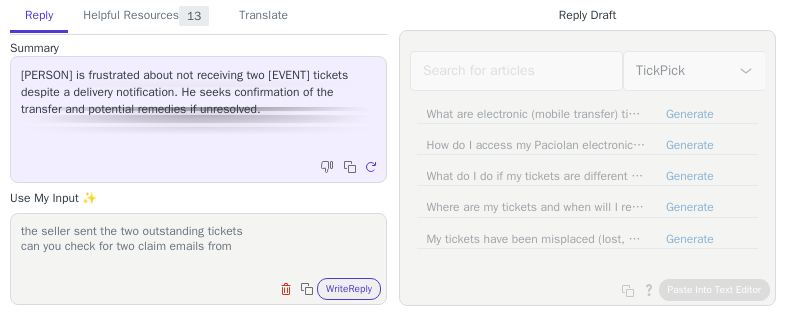 click on "the seller sent the two outstanding tickets
can you check for two claim emails from" at bounding box center [198, 246] 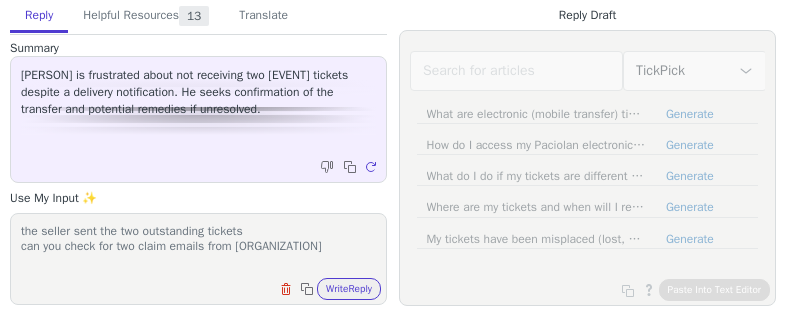 scroll, scrollTop: 1, scrollLeft: 0, axis: vertical 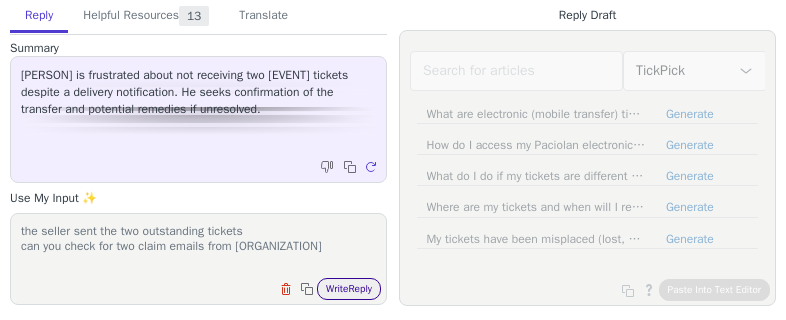 type on "the seller sent the two outstanding tickets
can you check for two claim emails from [ORGANIZATION]" 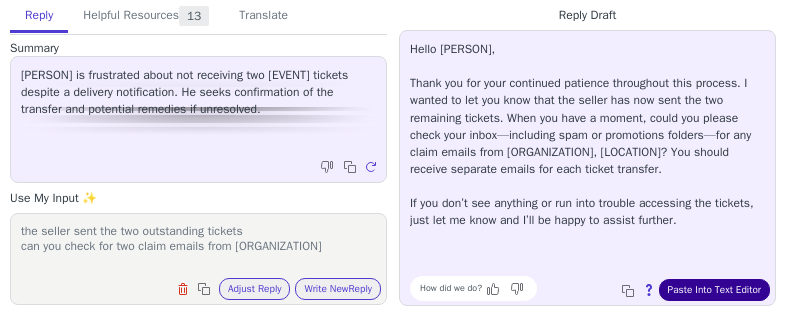 click on "Paste Into Text Editor" at bounding box center [714, 290] 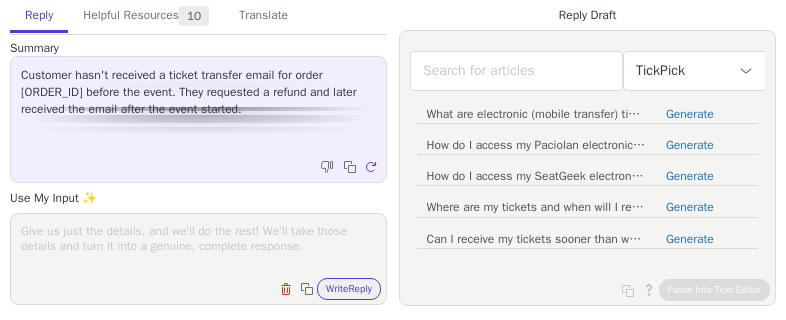 scroll, scrollTop: 0, scrollLeft: 0, axis: both 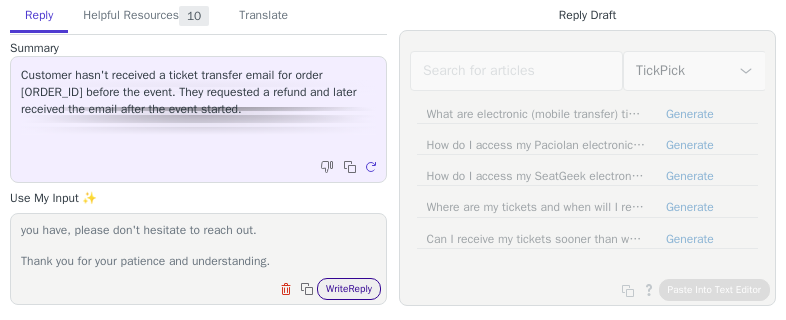 type on "Hello there,
I trust this message finds you well!
I wanted to update you regarding the issue with ticket order #[ORDER_ID].
After looking into the matter, we've processed a cancelation and issued a full refund. You should see the amount back in your account within [BUSINESS_DAYS] business days. We're really sorry for any trouble this has caused.
If there's anything else you need help with or any more questions you have, please don't hesitate to reach out.
Thank you for your patience and understanding." 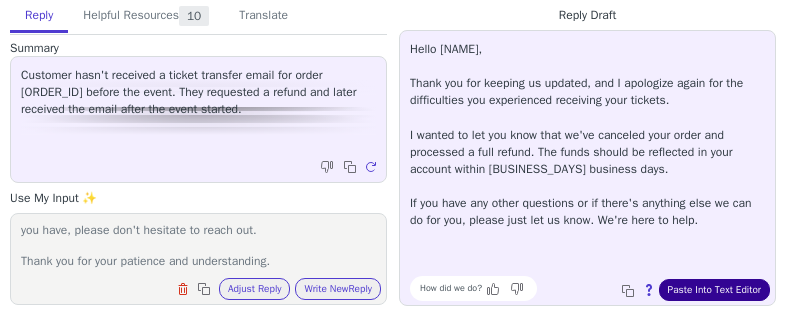 click on "Paste Into Text Editor" at bounding box center [714, 290] 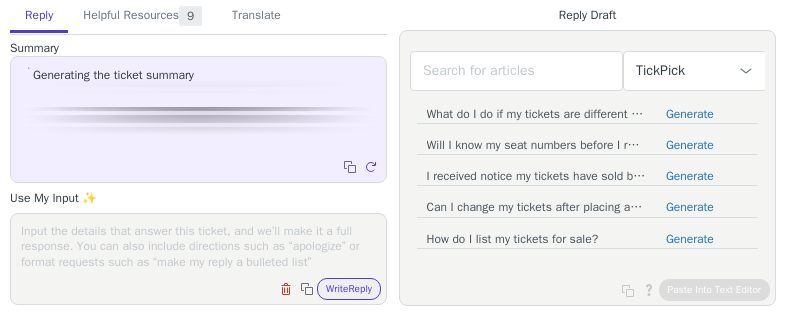scroll, scrollTop: 0, scrollLeft: 0, axis: both 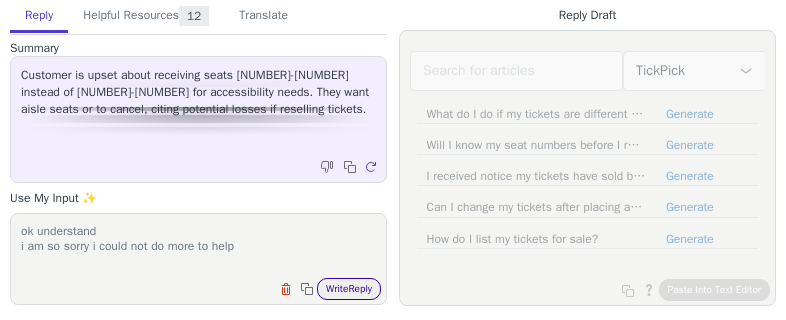 type on "ok understand
i am so sorry i could not do more to help" 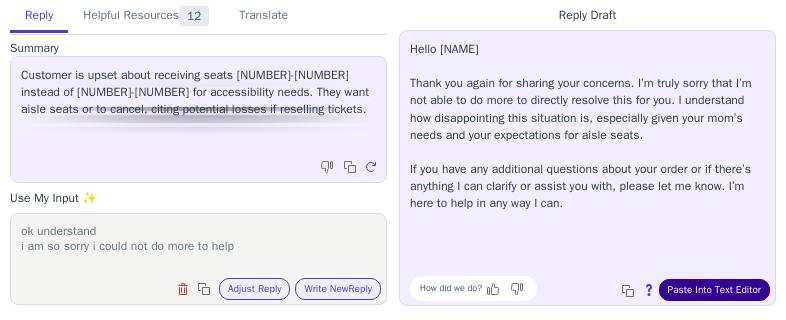 click on "Paste Into Text Editor" at bounding box center (714, 290) 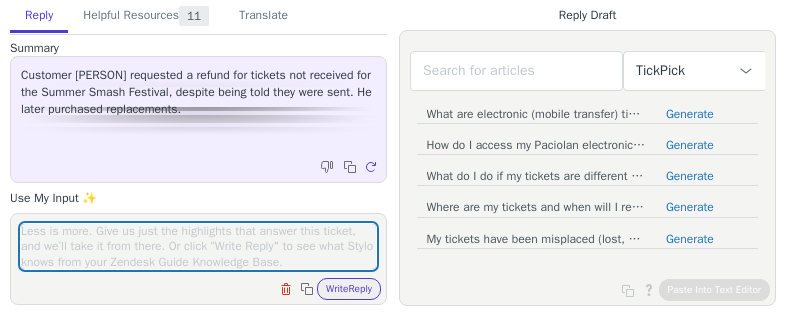 scroll, scrollTop: 0, scrollLeft: 0, axis: both 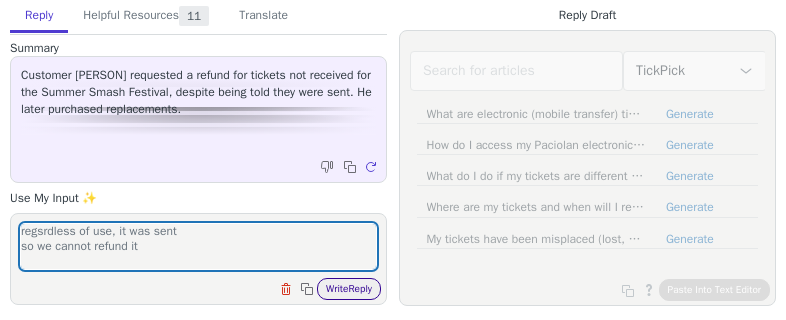 type on "regsrdless of use, it was sent
so we cannot refund it" 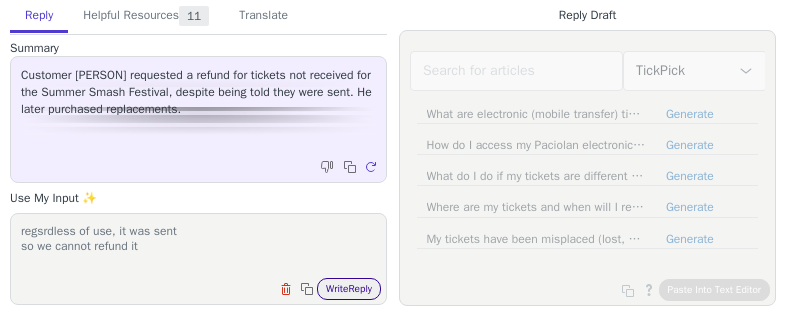 click on "Write  Reply" at bounding box center [349, 289] 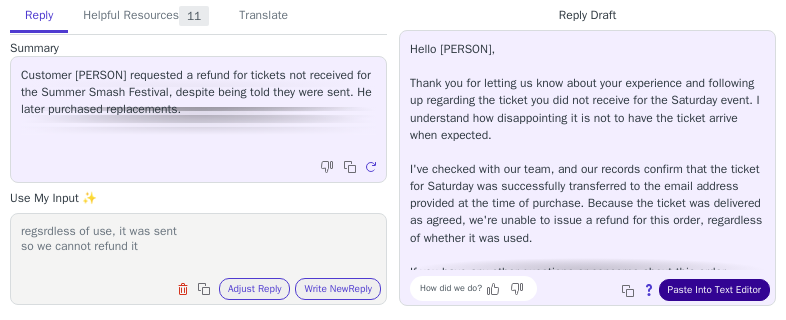 click on "Paste Into Text Editor" at bounding box center (714, 290) 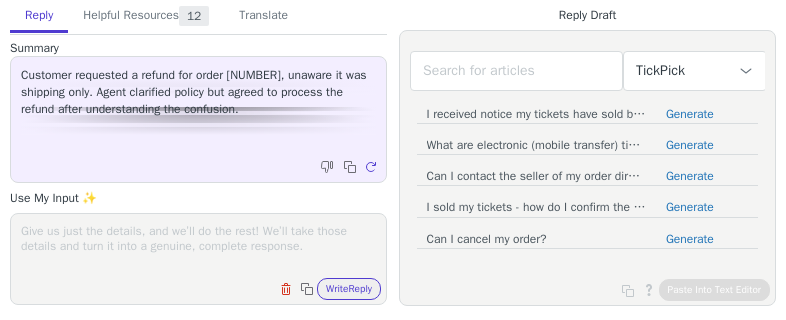 click on "Summary Customer requested a refund for order [NUMBER], unaware it was shipping only. Agent clarified policy but agreed to process the refund after understanding the confusion. Copy to clipboard Regenerate Use My Input ✨ Clear field Copy to clipboard Write  Reply" at bounding box center [198, 172] 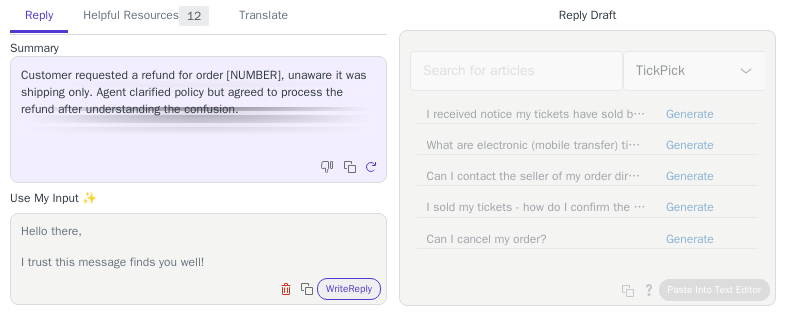 scroll, scrollTop: 263, scrollLeft: 0, axis: vertical 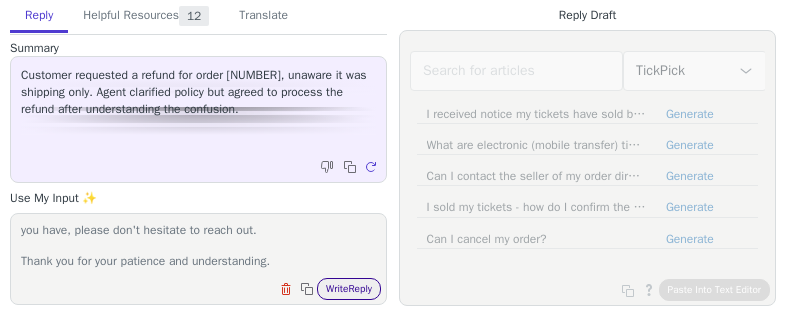 type on "Hello there,
I trust this message finds you well!
I wanted to update you regarding the issue with ticket order #629669704.
After looking into the matter, we've processed a cancelation and issued a full refund. You should see the amount back in your account within 1–5 business days. We're really sorry for any trouble this has caused.
To make up for the inconvenience, we've also added a $10 credit to your TickPick account, which you can use anytime.
Please note: the credit expires after one (1) year or 365 days.
If there's anything else you need help with or any more questions you have, please don't hesitate to reach out.
Thank you for your patience and understanding." 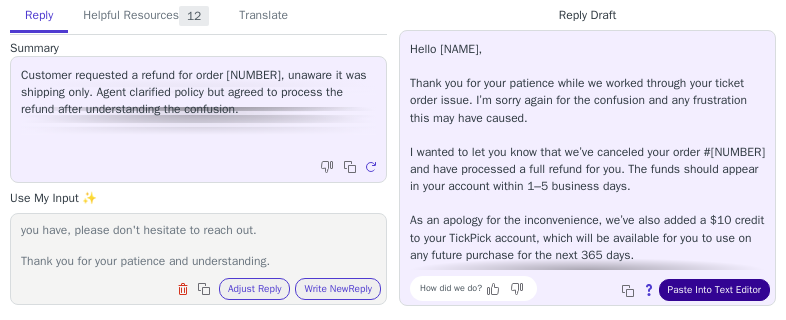 click on "Paste Into Text Editor" at bounding box center (714, 290) 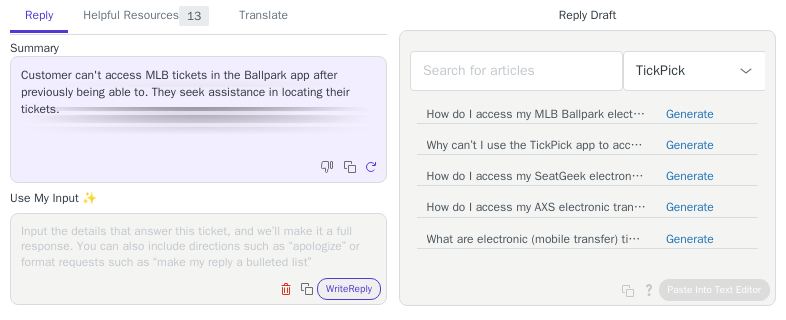 scroll, scrollTop: 0, scrollLeft: 0, axis: both 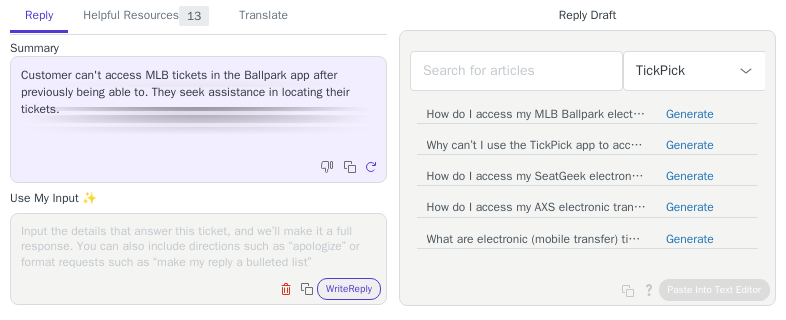 paste on "Hi,
We apologize for any difficulty you’ve been having with the transfer system, but thank you for reaching out to us! We will be following up with your seller now with a Re-transfer Request in order to get those tickets resent to you as soon as possible.
That being said, please keep in mind that this is a manual process so it can take a little bit of time for this request to be honored. Once the seller cancels the original transfer, it is not uncommon for our buyers to receive a “Transfer Cancelation” email, but please don’t let this alarm you! This is a sign that your seller is processing the re-transfer by canceling the first one and you should have another claim email shortly.
Should you have any other questions about the process, please don’t hesitate to reach back out! Thank you for your continued patience in the meantime!" 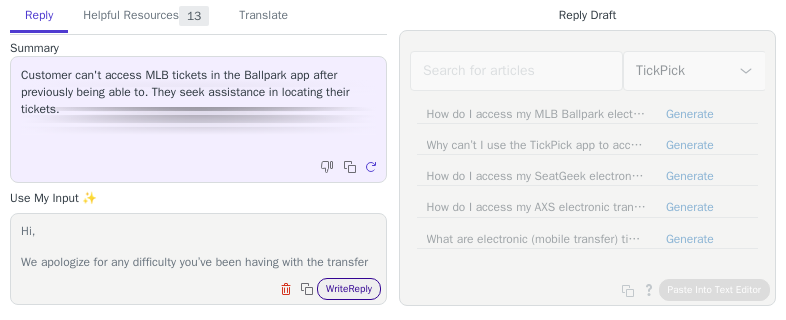 scroll, scrollTop: 232, scrollLeft: 0, axis: vertical 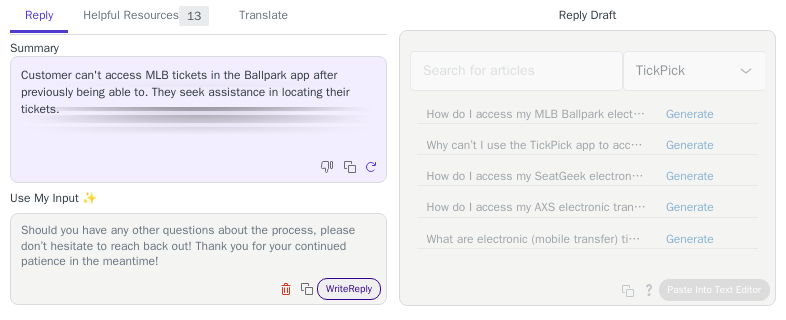 type on "Hi,
We apologize for any difficulty you’ve been having with the transfer system, but thank you for reaching out to us! We will be following up with your seller now with a Re-transfer Request in order to get those tickets resent to you as soon as possible.
That being said, please keep in mind that this is a manual process so it can take a little bit of time for this request to be honored. Once the seller cancels the original transfer, it is not uncommon for our buyers to receive a “Transfer Cancelation” email, but please don’t let this alarm you! This is a sign that your seller is processing the re-transfer by canceling the first one and you should have another claim email shortly.
Should you have any other questions about the process, please don’t hesitate to reach back out! Thank you for your continued patience in the meantime!" 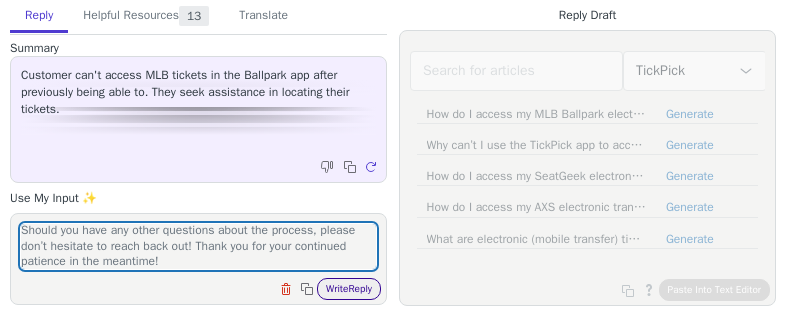 click on "Write  Reply" at bounding box center (349, 289) 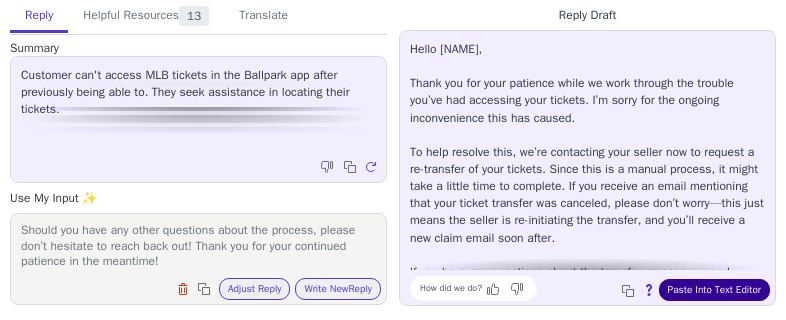 click on "Paste Into Text Editor" at bounding box center (714, 290) 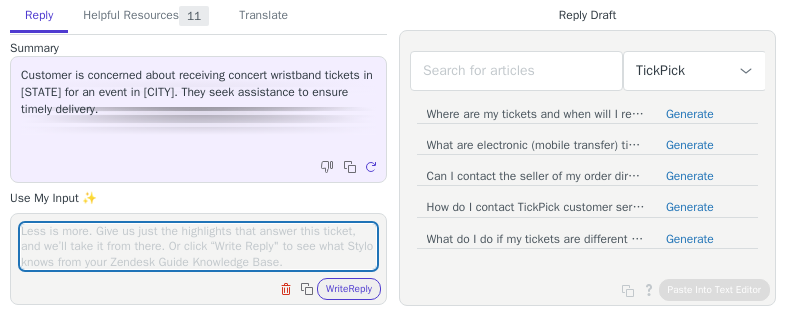 scroll, scrollTop: 0, scrollLeft: 0, axis: both 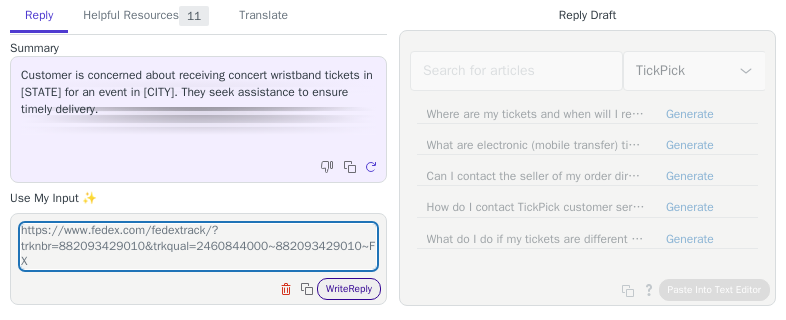 type on "hope youa re well
your tickets have been sent and are on their way https://www.tickpick.com/order-details?id=749079731
they should be with you by [DATE], the latest
https://www.fedex.com/fedextrack/?trknbr=882093429010&trkqual=2460844000~882093429010~FX" 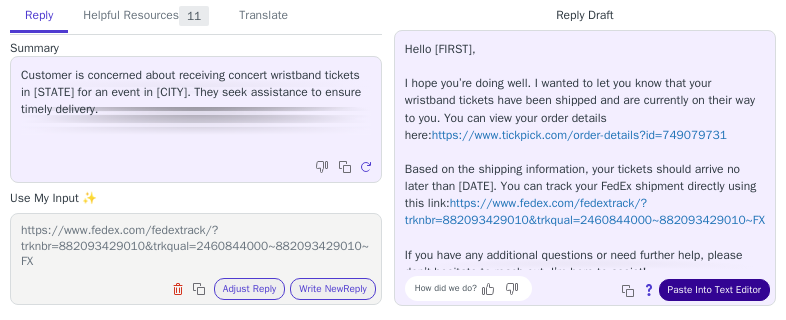 click on "Paste Into Text Editor" at bounding box center (714, 290) 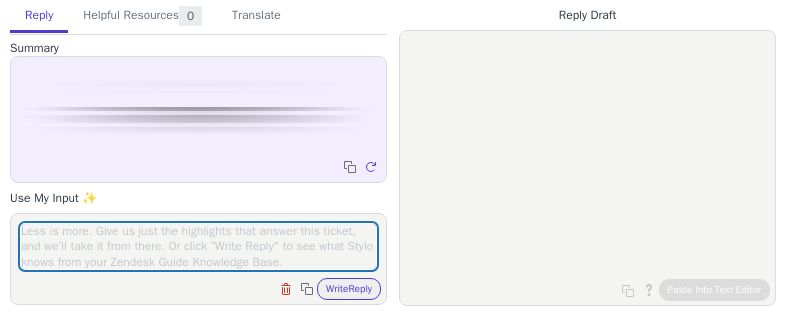 scroll, scrollTop: 0, scrollLeft: 0, axis: both 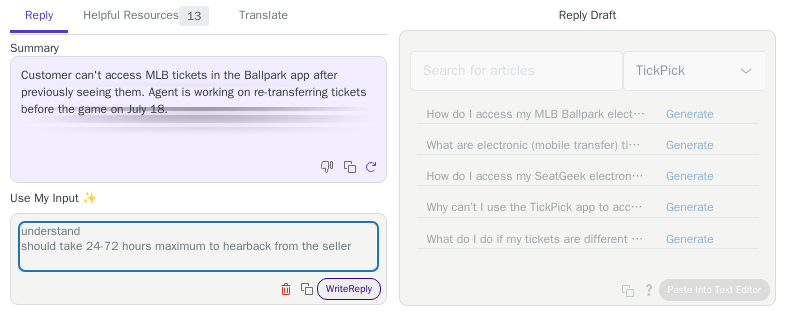 type on "understand
should take 24-72 hours maximum to hearback from the seller" 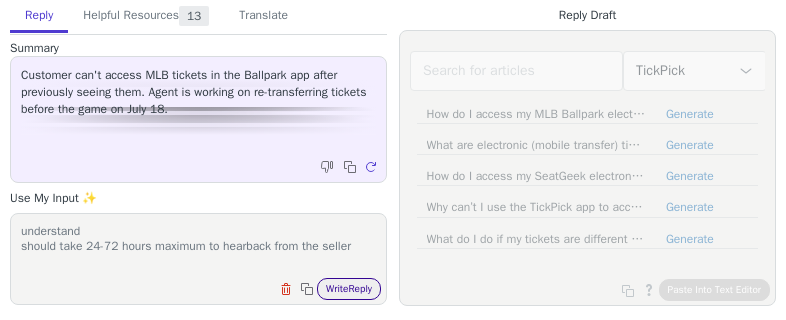 click on "Write  Reply" at bounding box center [349, 289] 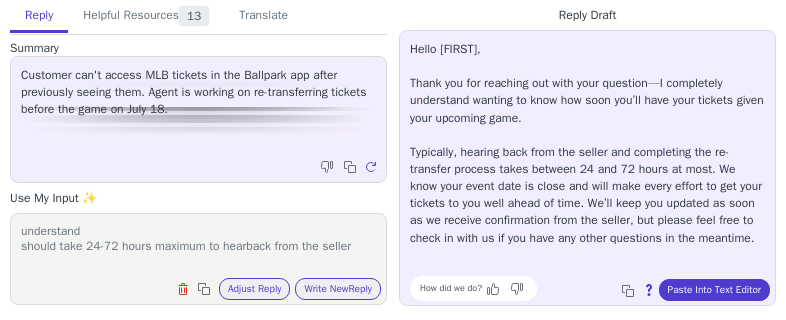 click on "Hello [FIRST], Thank you for reaching out with your question—I completely understand wanting to know how soon you’ll have your tickets given your upcoming game. Typically, hearing back from the seller and completing the re-transfer process takes between 24 and 72 hours at most. We know your event date is close and will make every effort to get your tickets to you well ahead of time. We’ll keep you updated as soon as we receive confirmation from the seller, but please feel free to check in with us if you have any other questions in the meantime. How did we do?   Copy to clipboard About this reply Paste Into Text Editor" at bounding box center [587, 168] 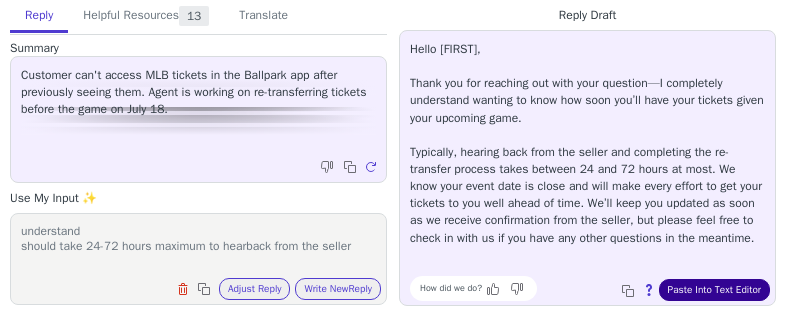 click on "Paste Into Text Editor" at bounding box center [714, 290] 